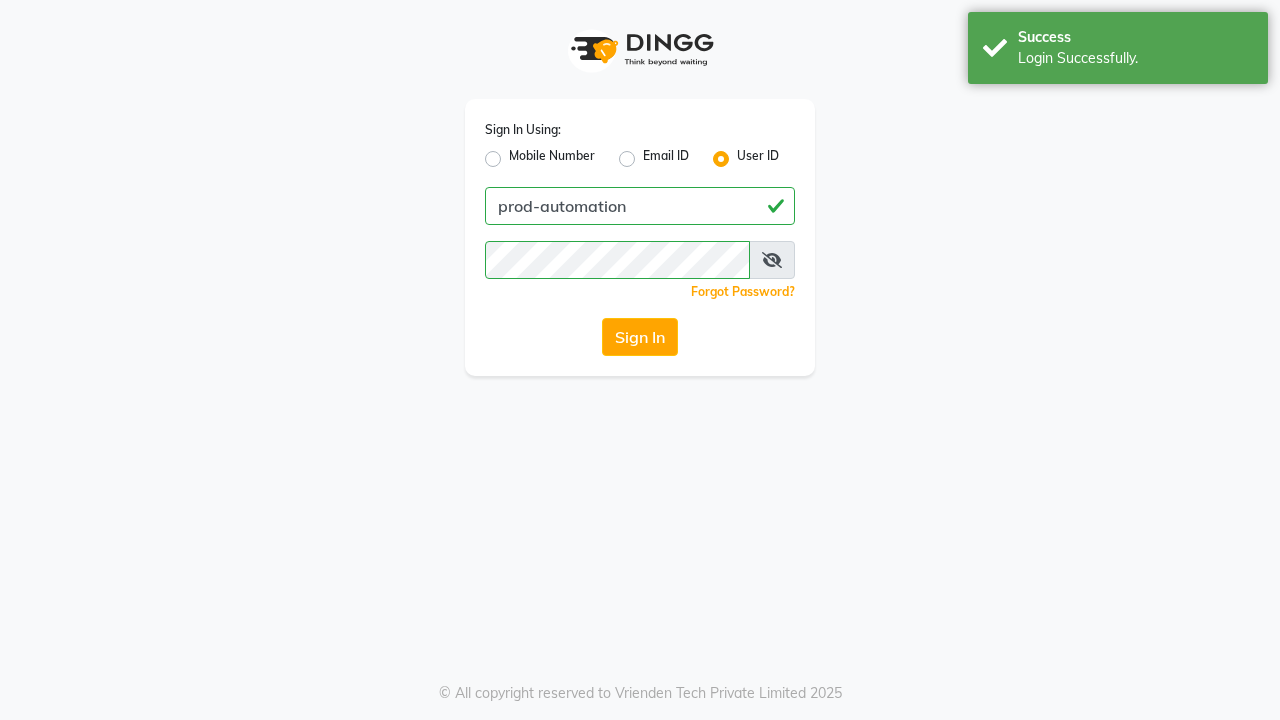 scroll, scrollTop: 0, scrollLeft: 0, axis: both 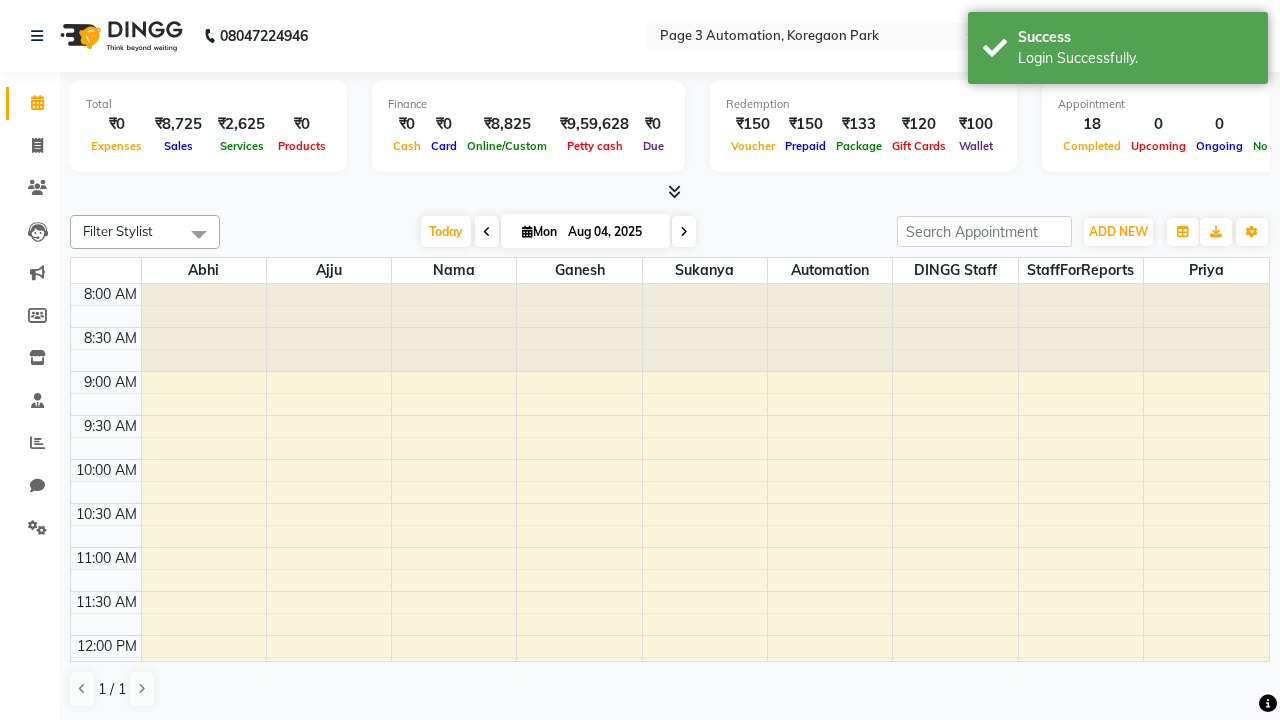 select on "en" 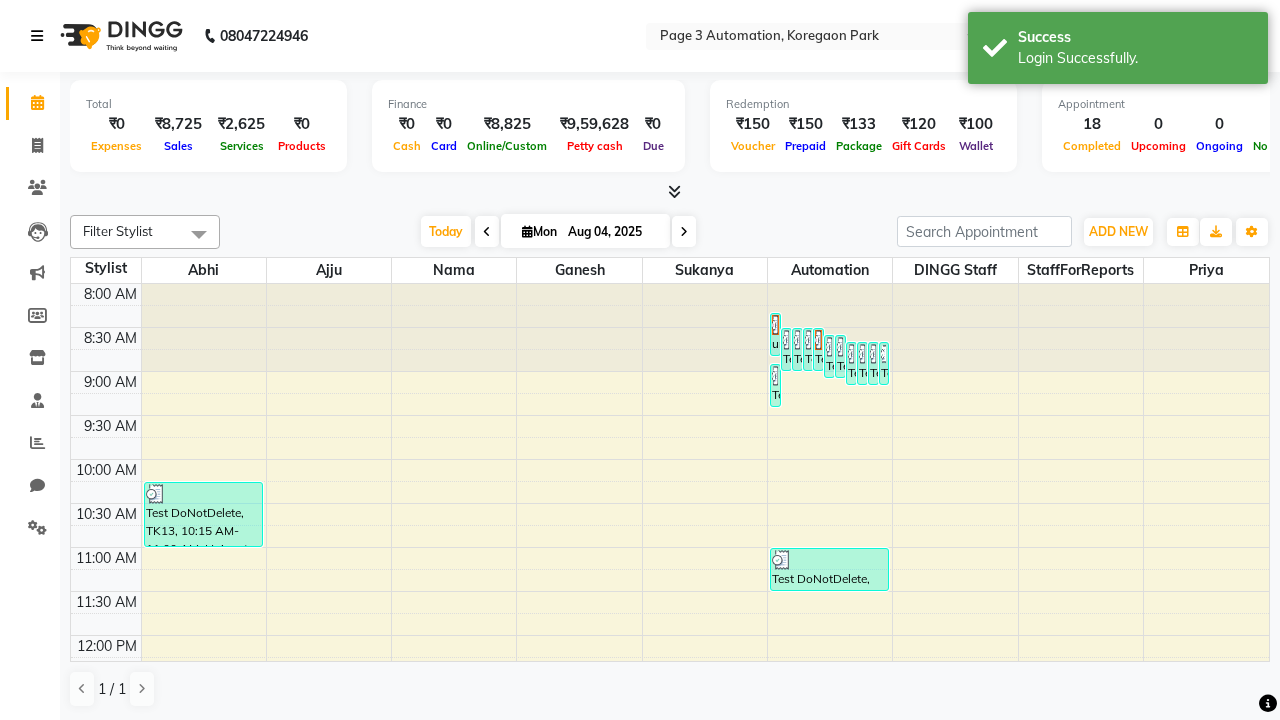 click at bounding box center [37, 36] 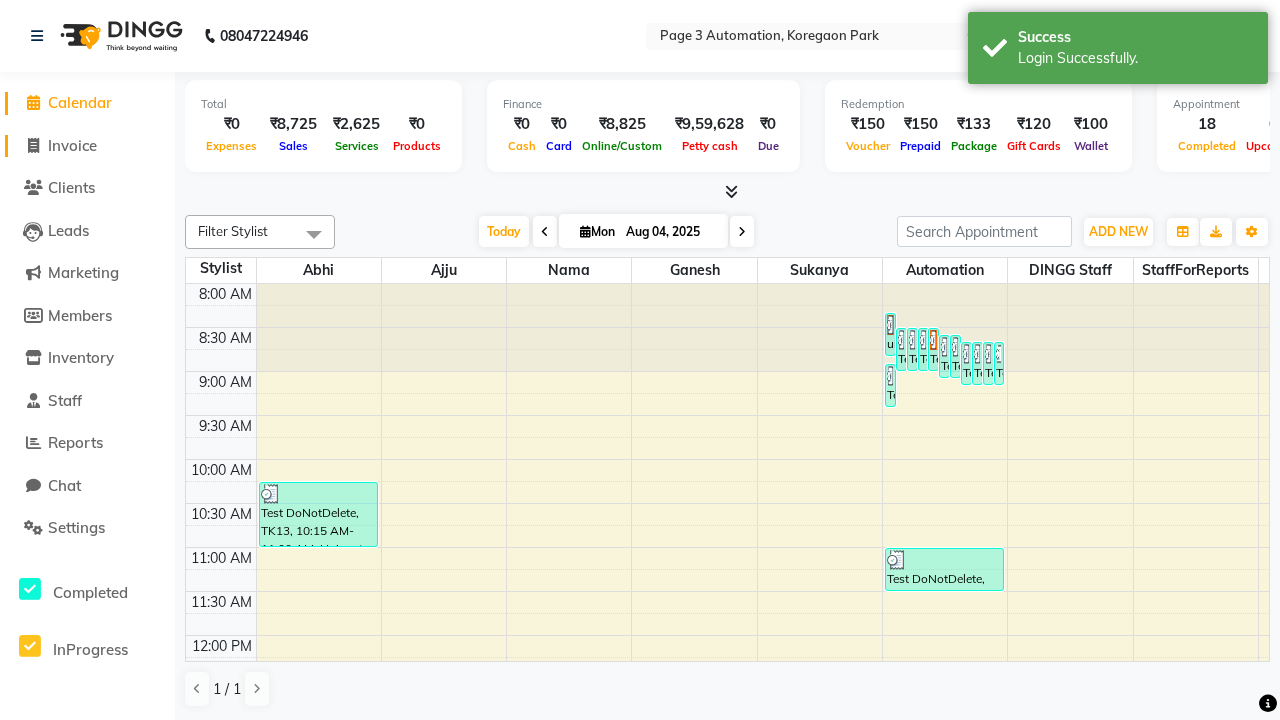 click on "Invoice" 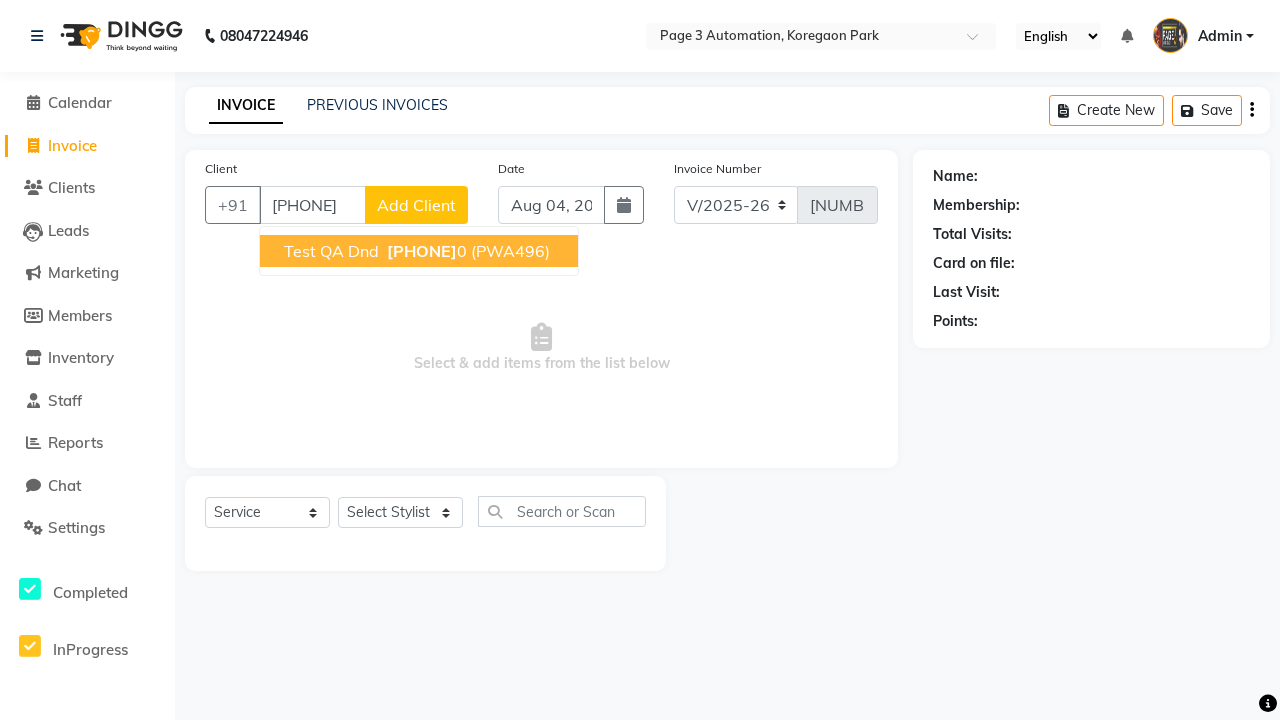 click on "[PHONE]" at bounding box center [422, 251] 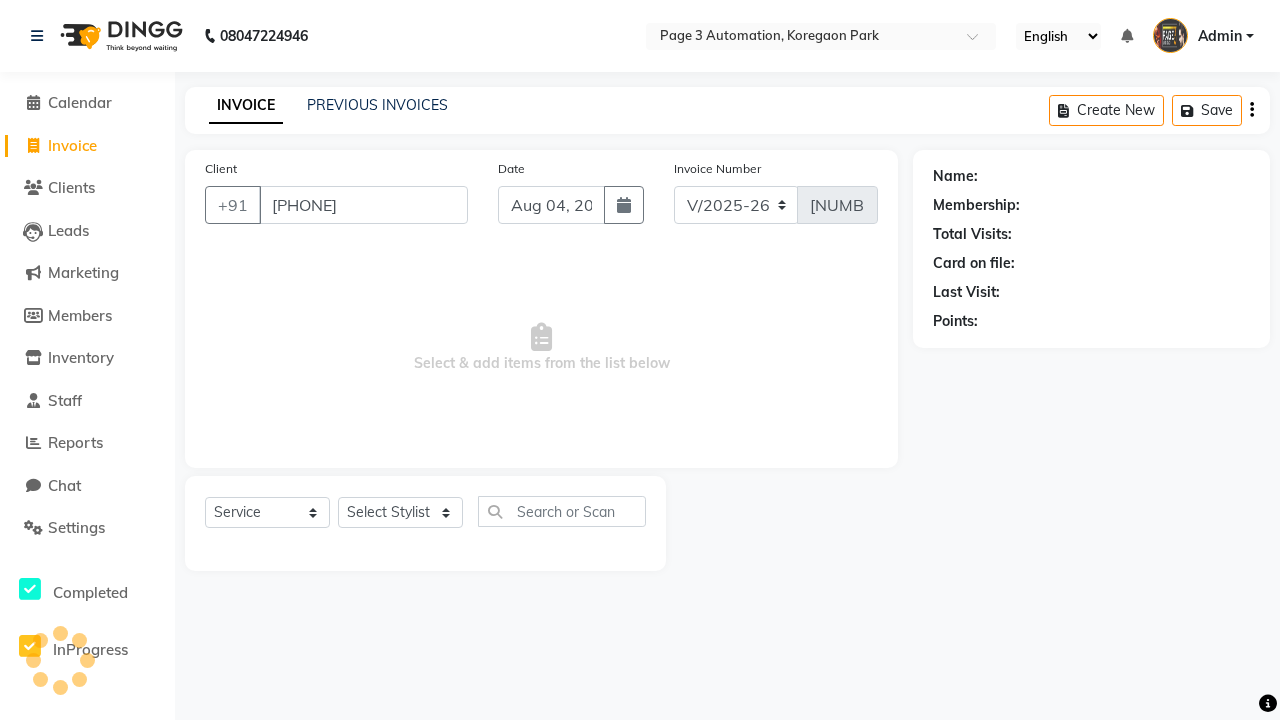 type on "[PHONE]" 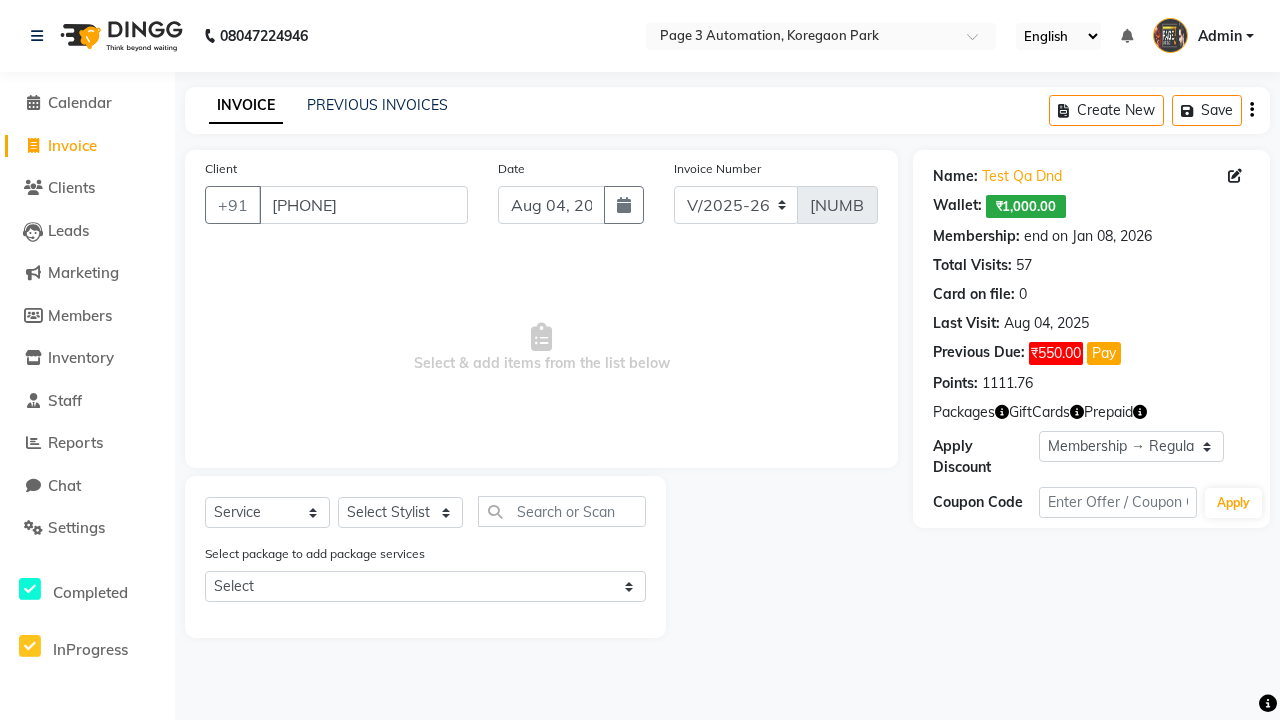 select on "0:" 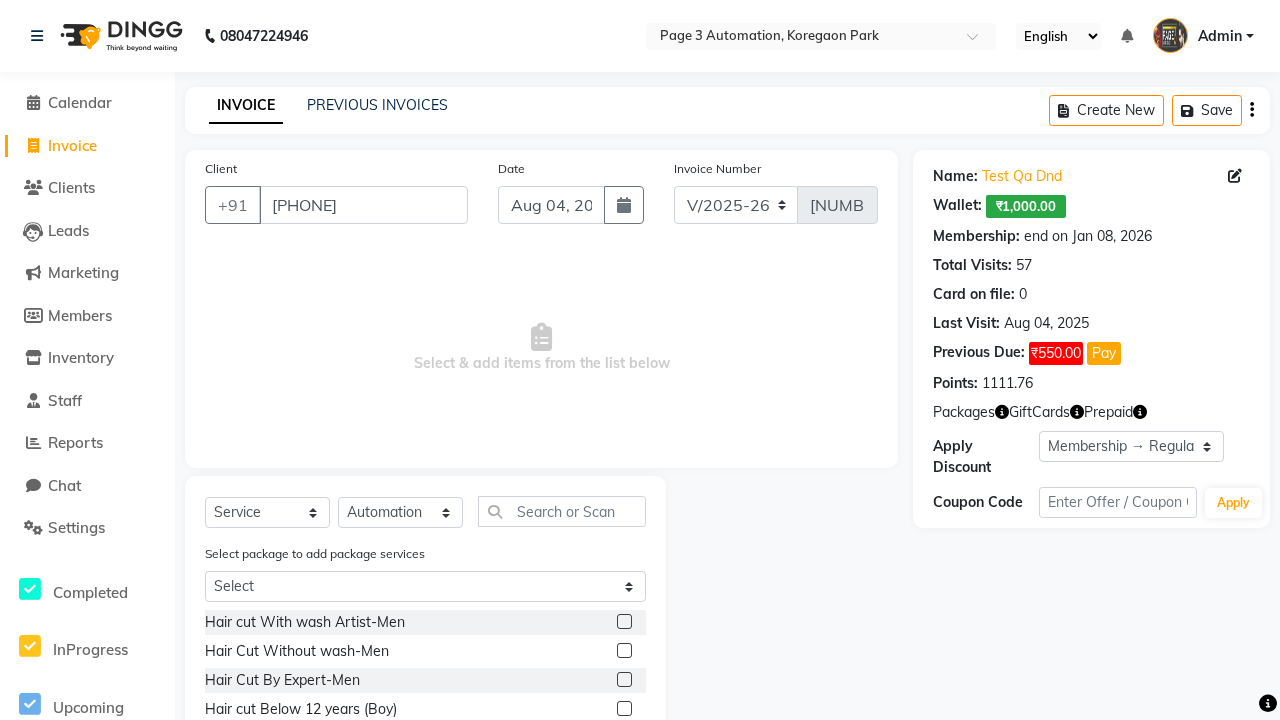 click 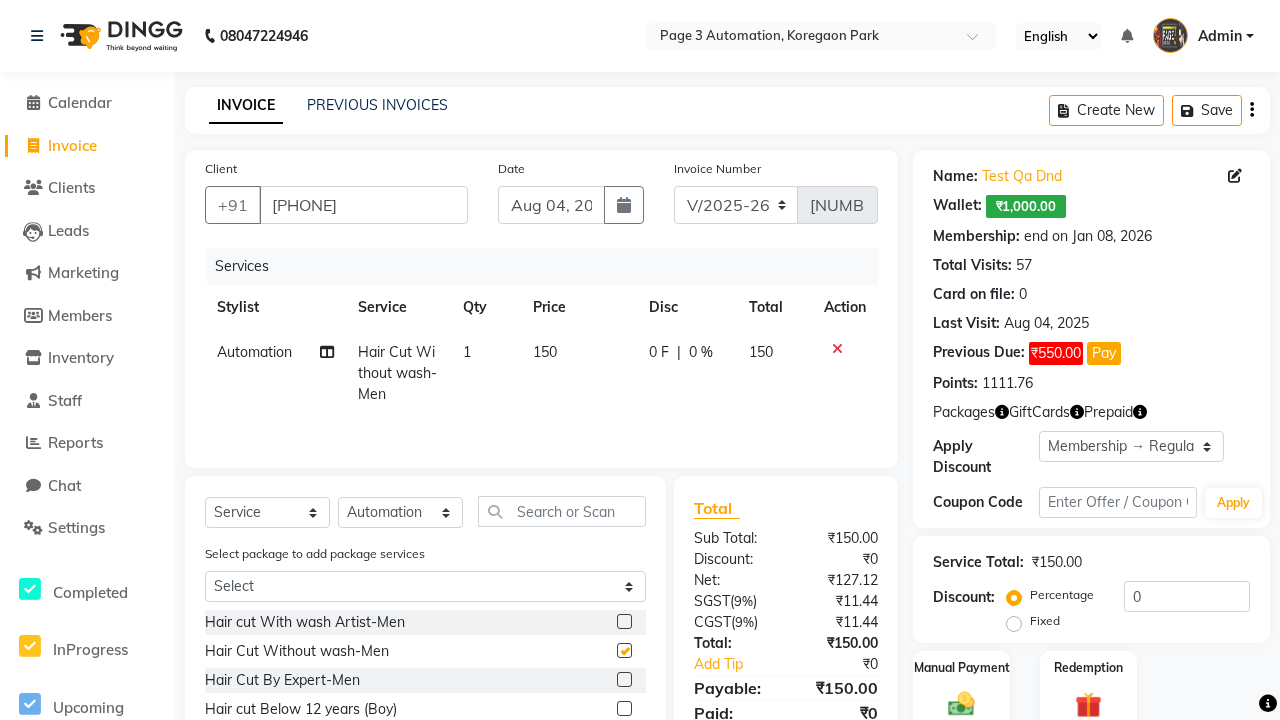 checkbox on "false" 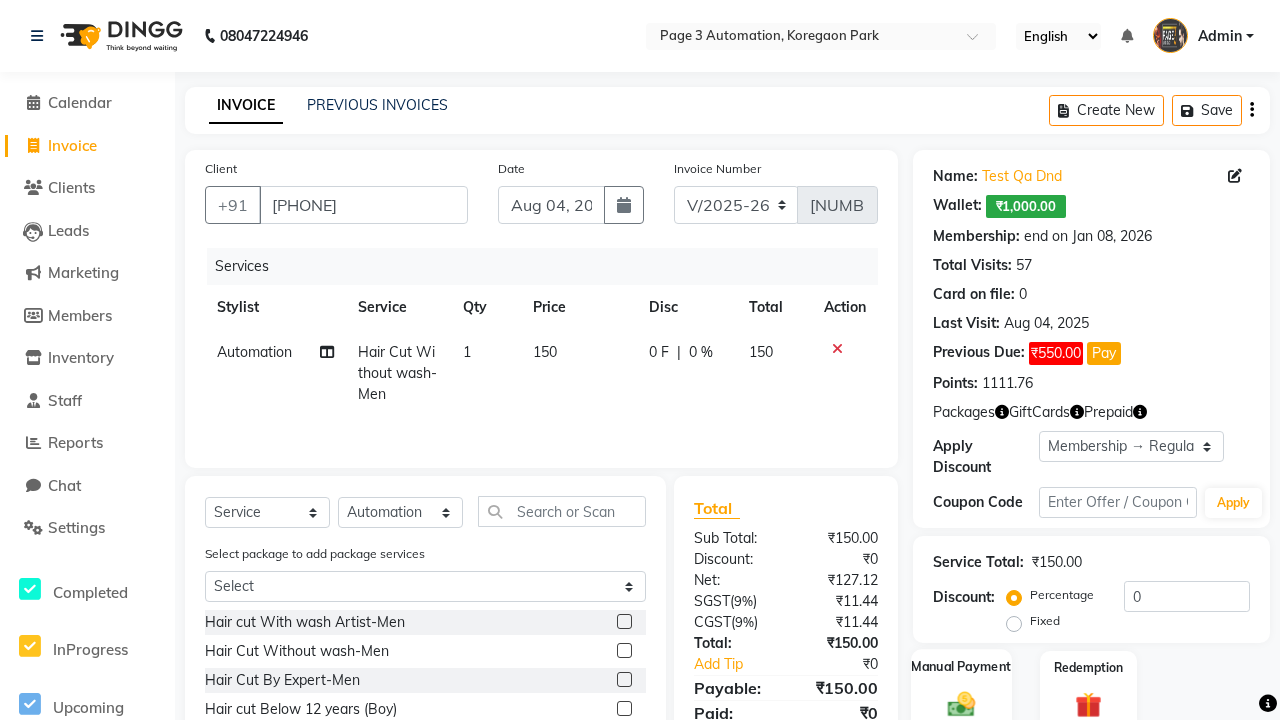 click 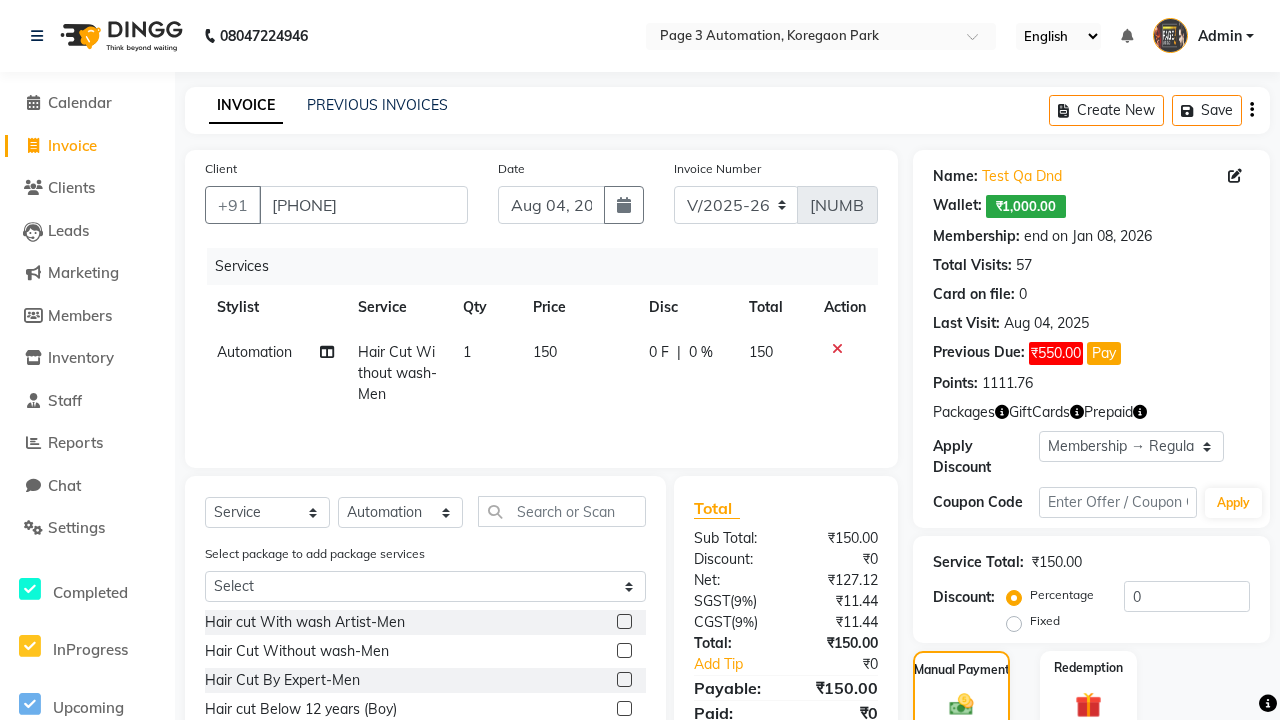 click on "ONLINE" 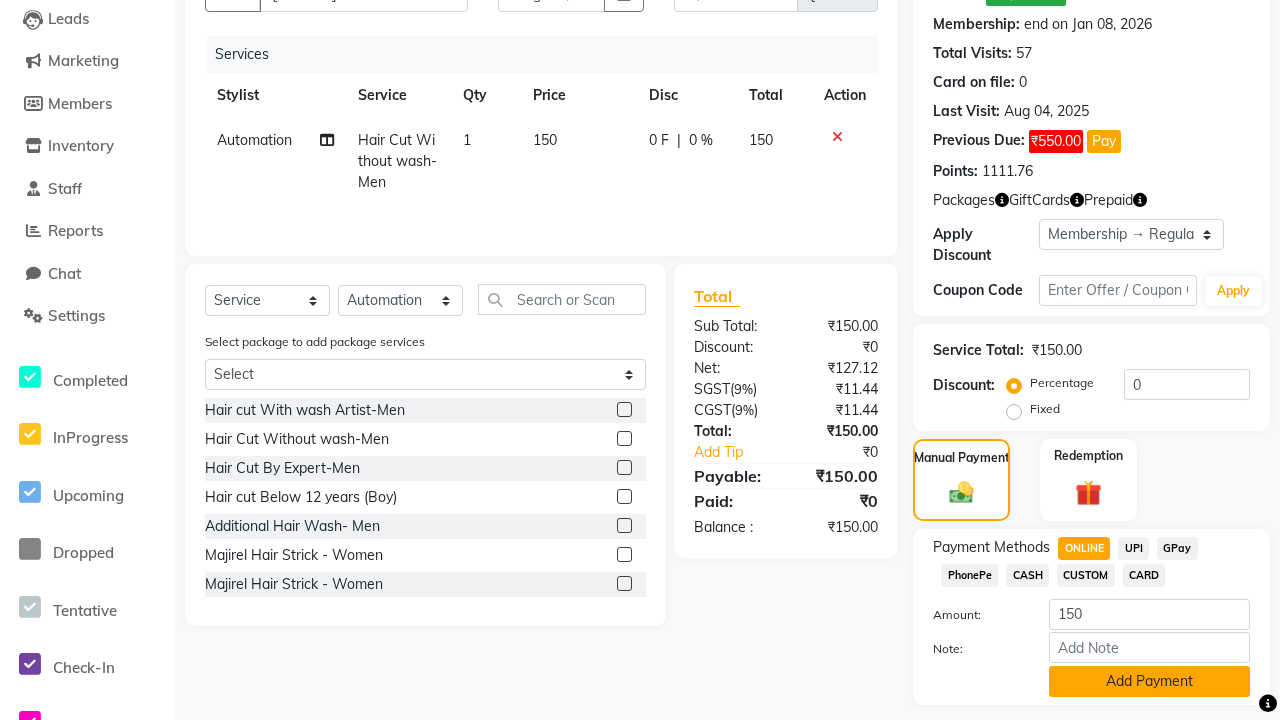 click on "Add Payment" 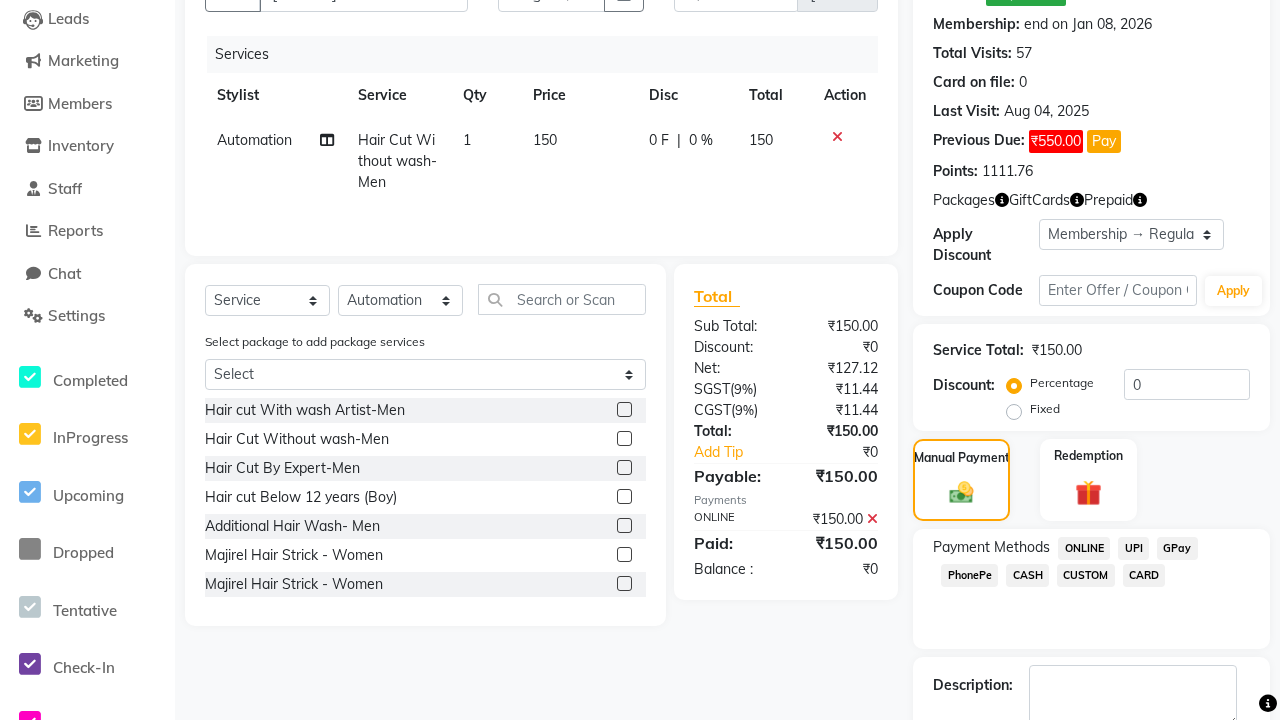 click 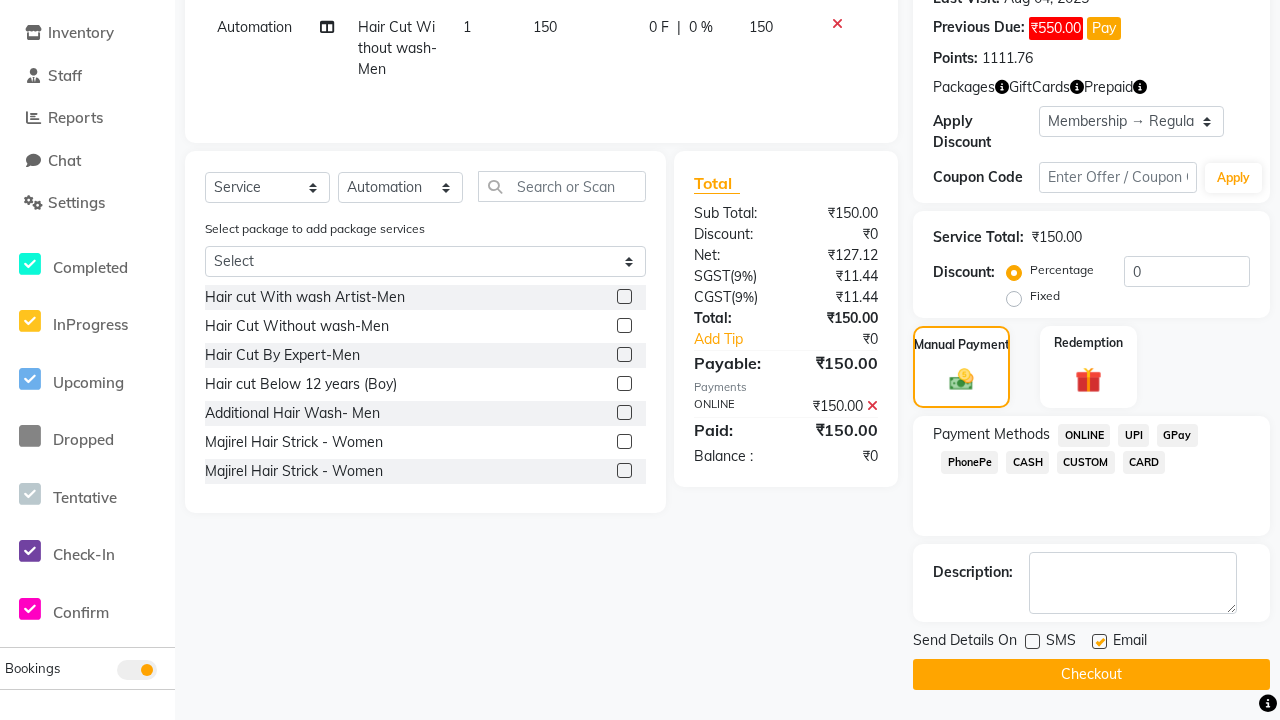 click 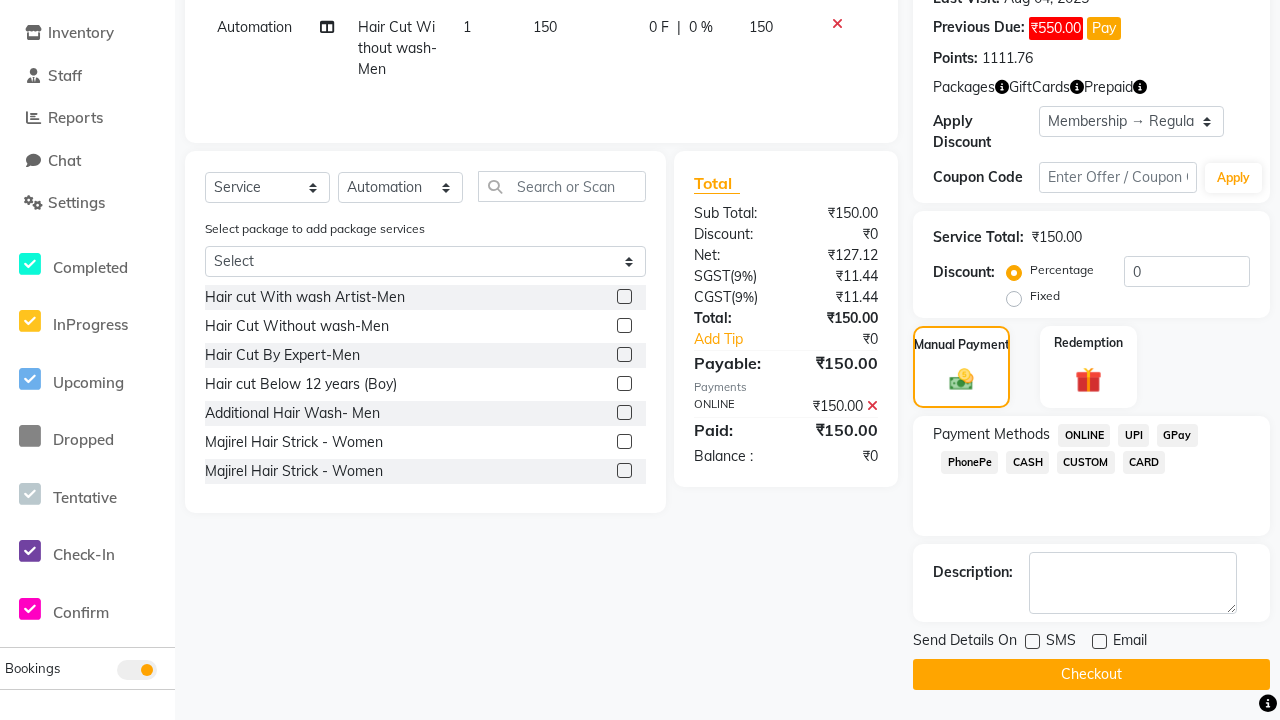 click on "Checkout" 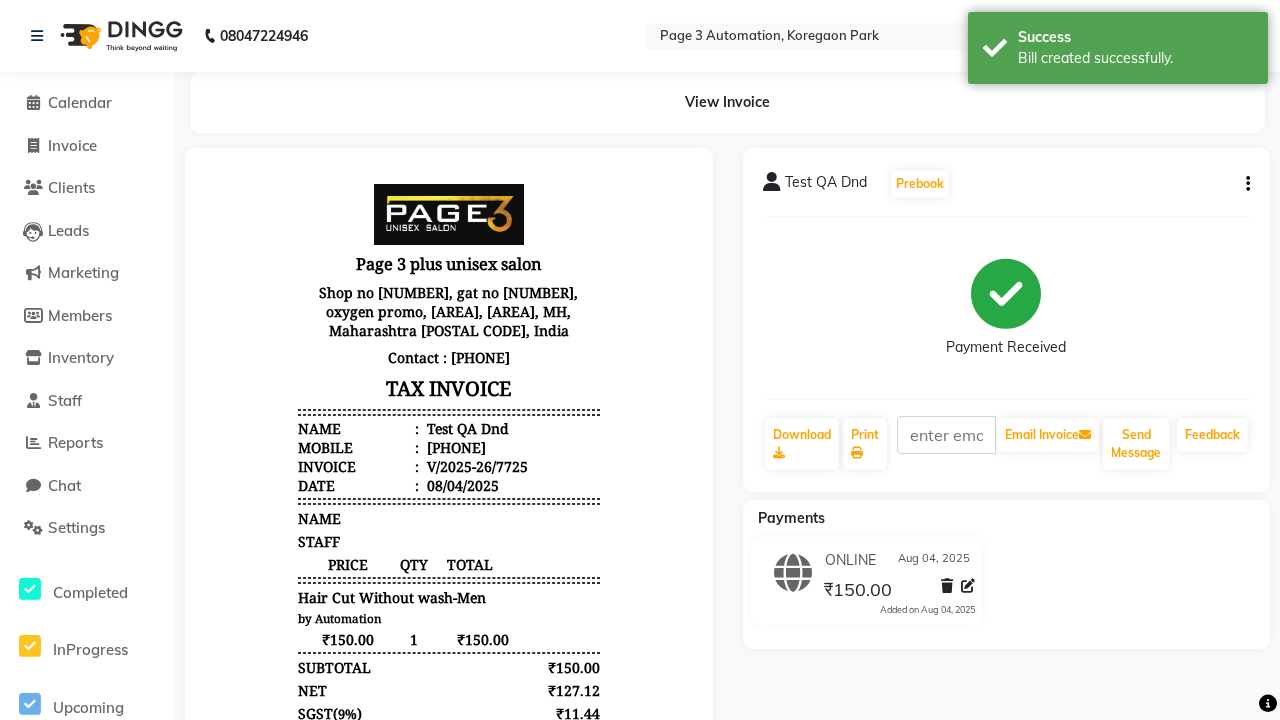scroll, scrollTop: 0, scrollLeft: 0, axis: both 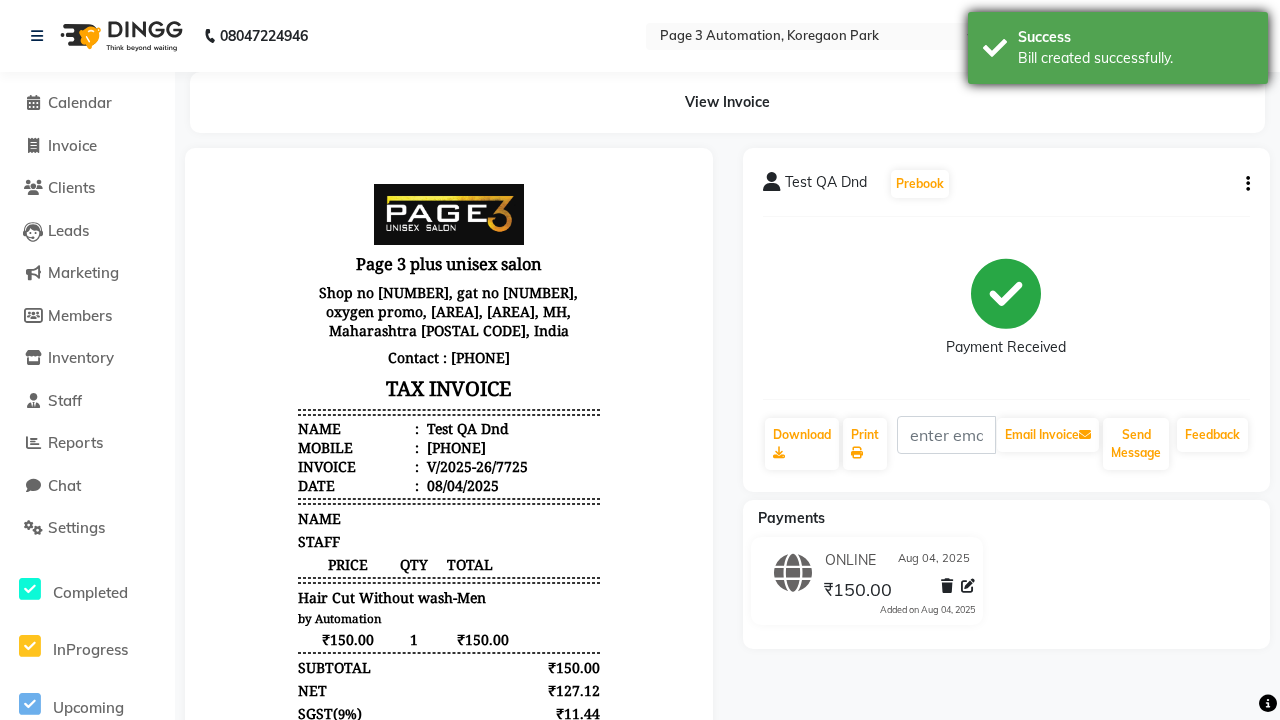click on "Bill created successfully." at bounding box center (1135, 58) 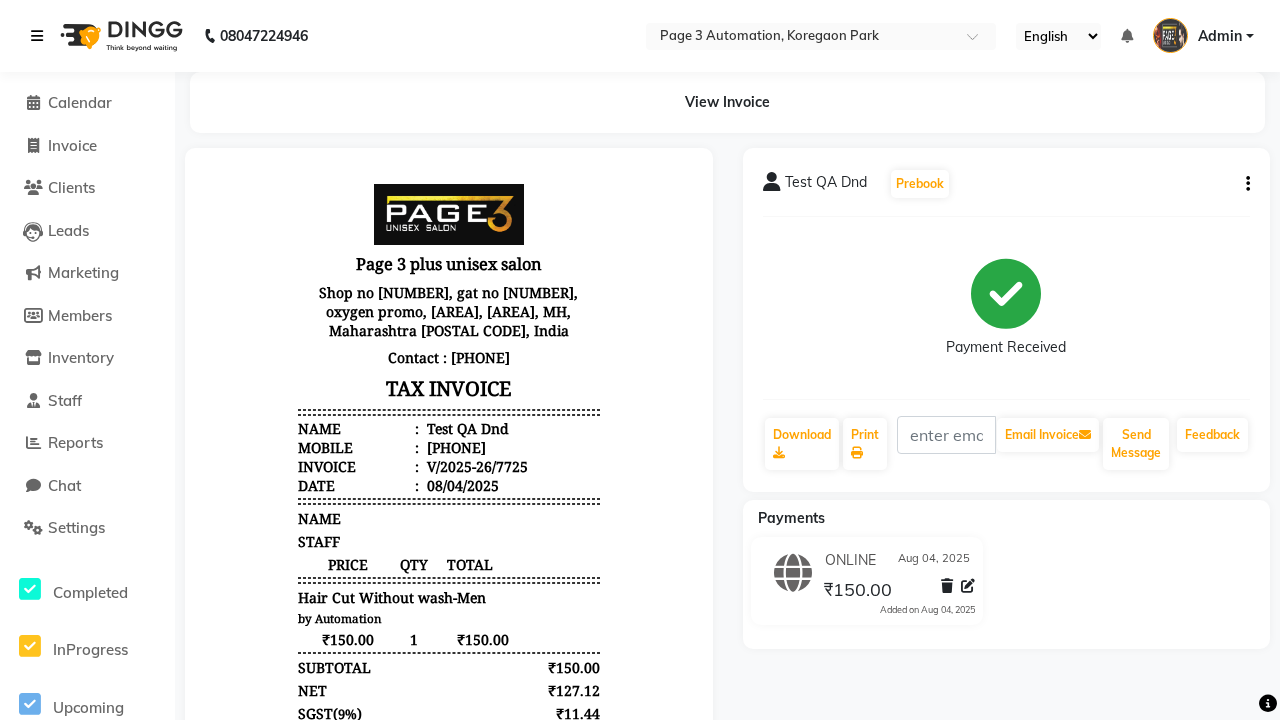 click at bounding box center (37, 36) 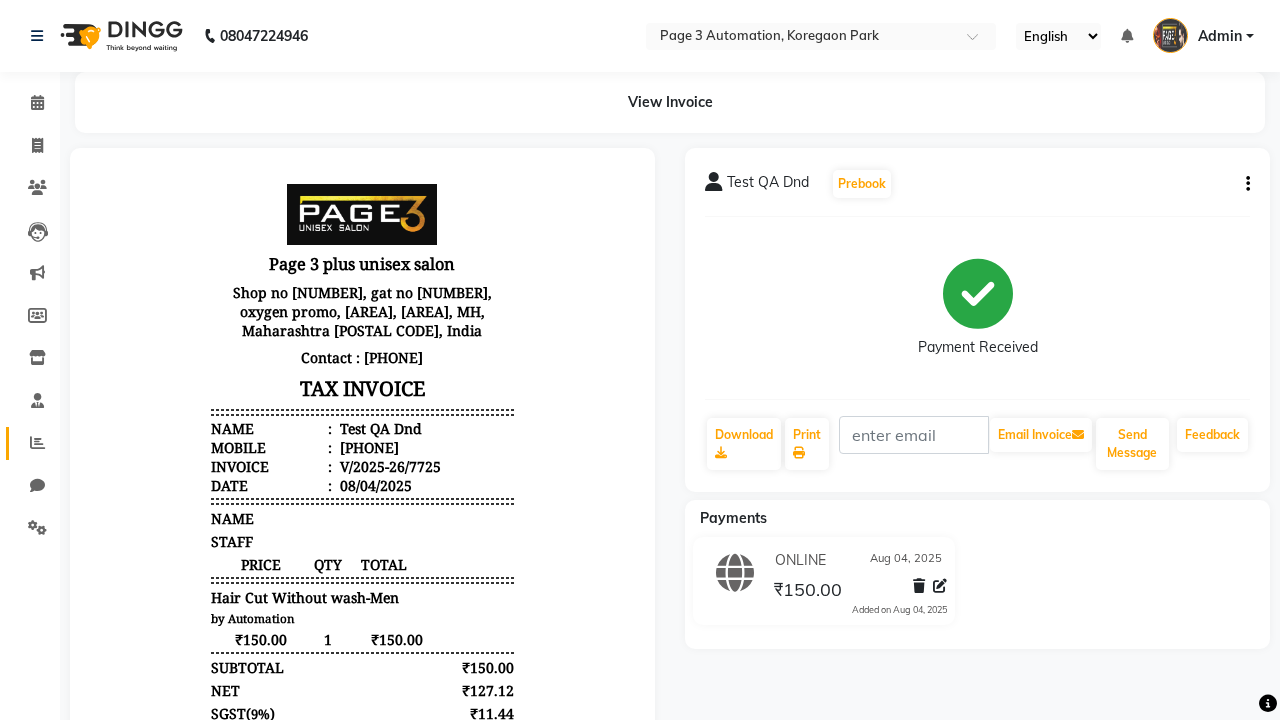 click 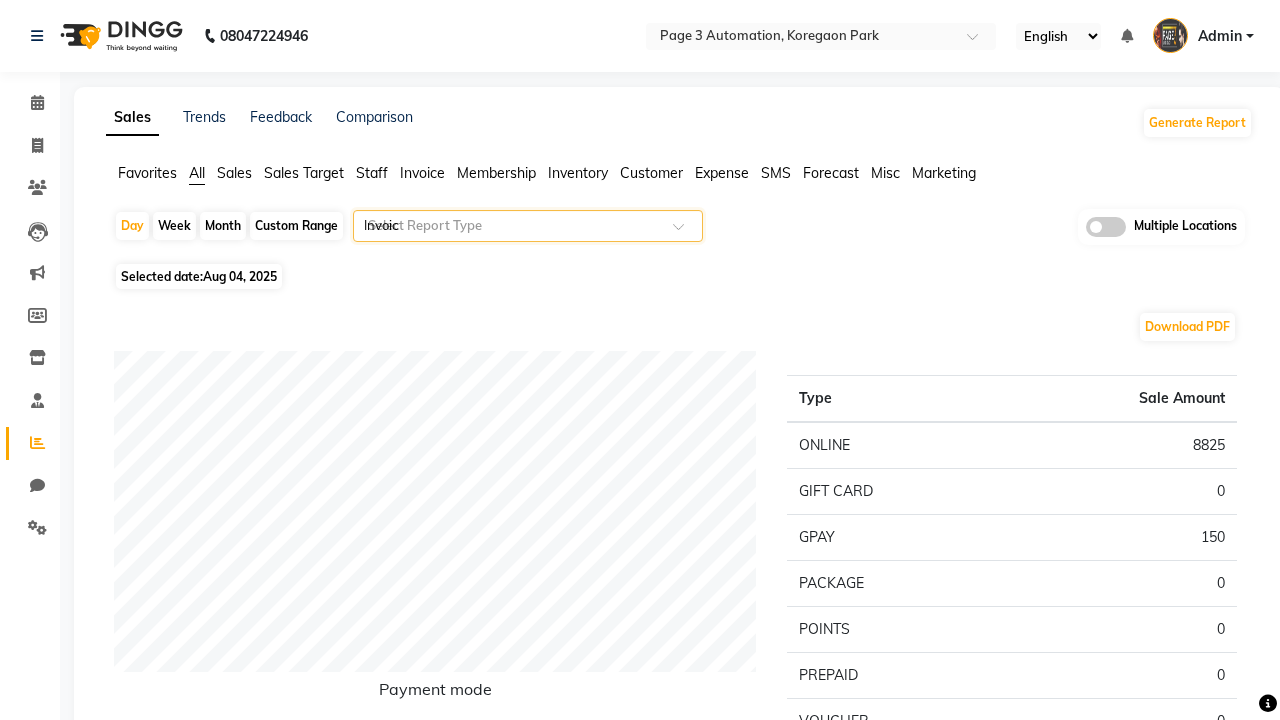 type on "Invoice" 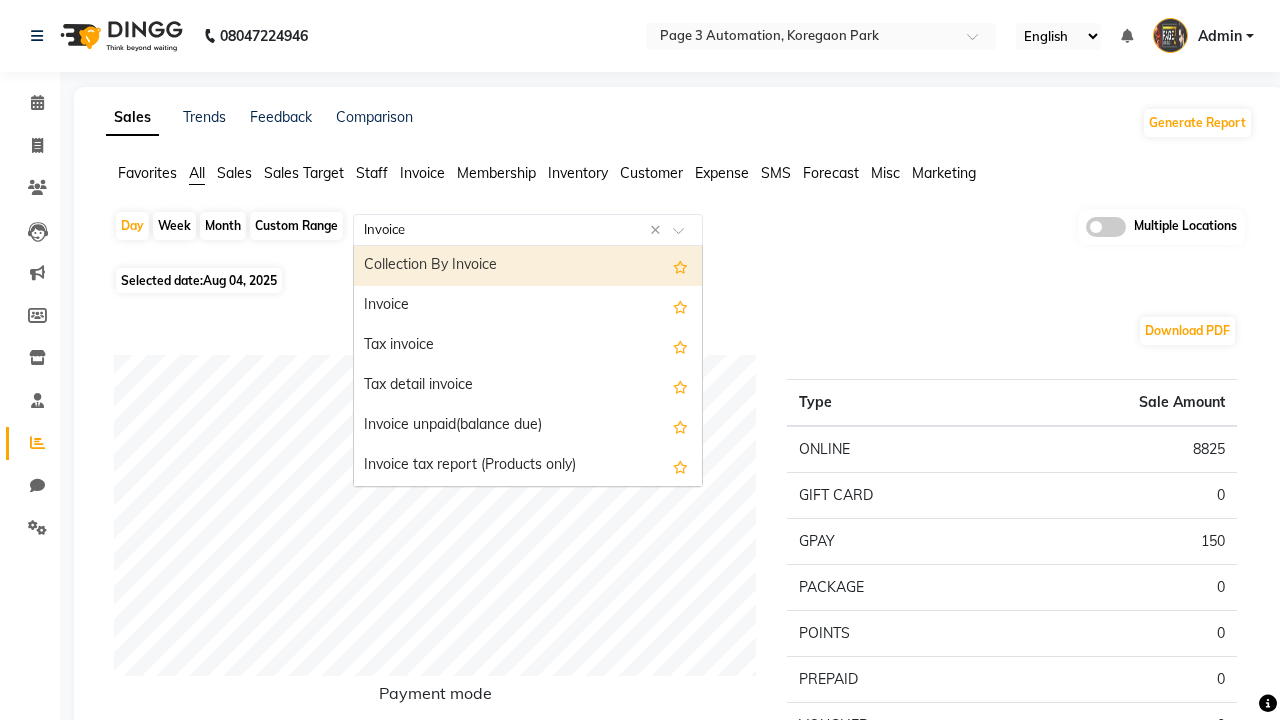 click on "Invoice" at bounding box center [528, 306] 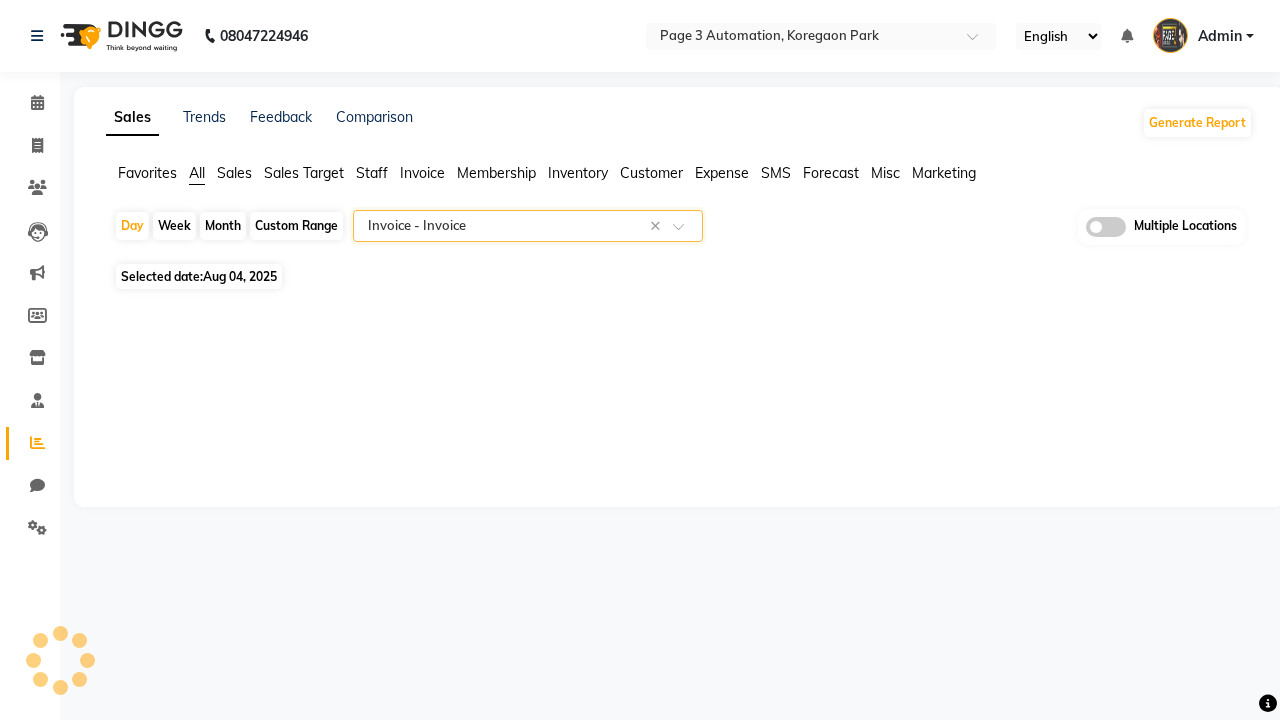 select on "full_report" 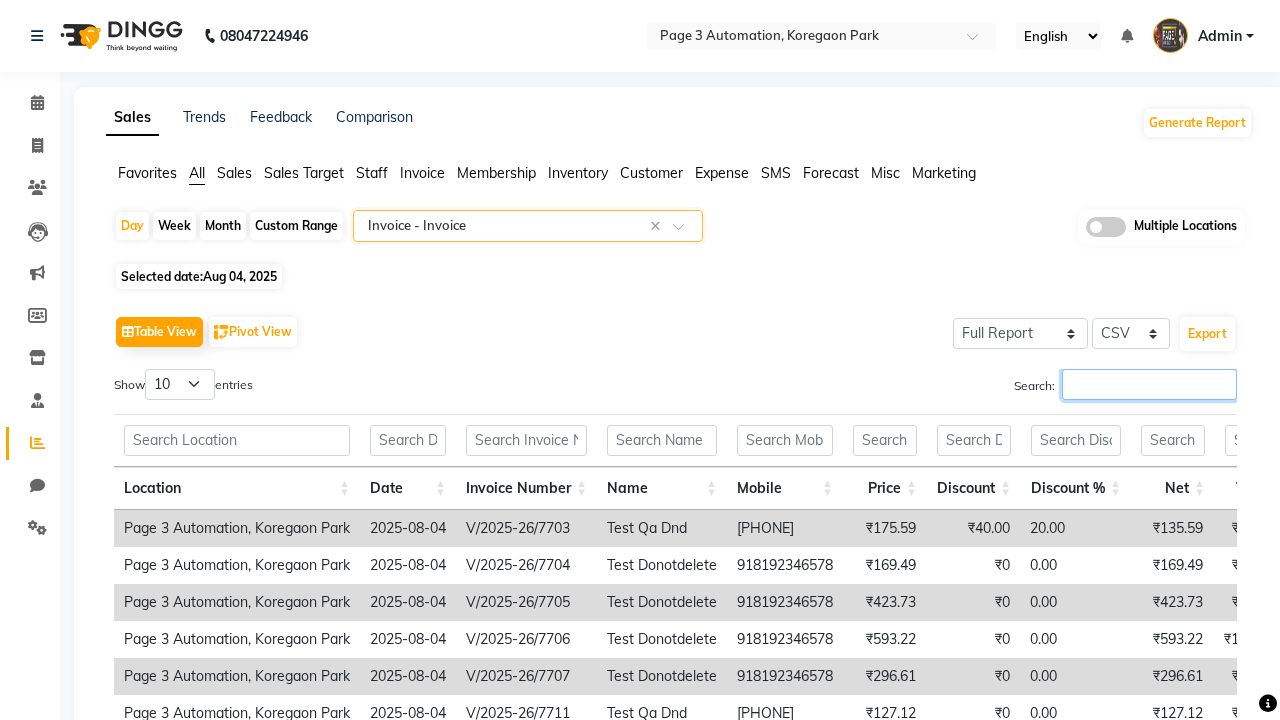 type on "V/2025-26/7725" 